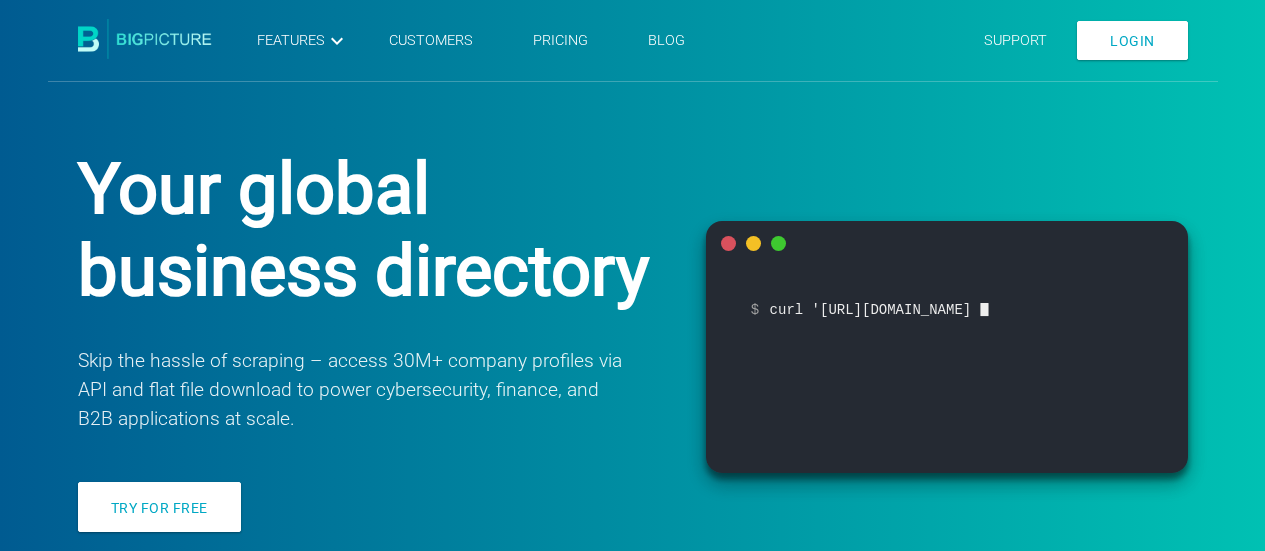 scroll, scrollTop: 0, scrollLeft: 0, axis: both 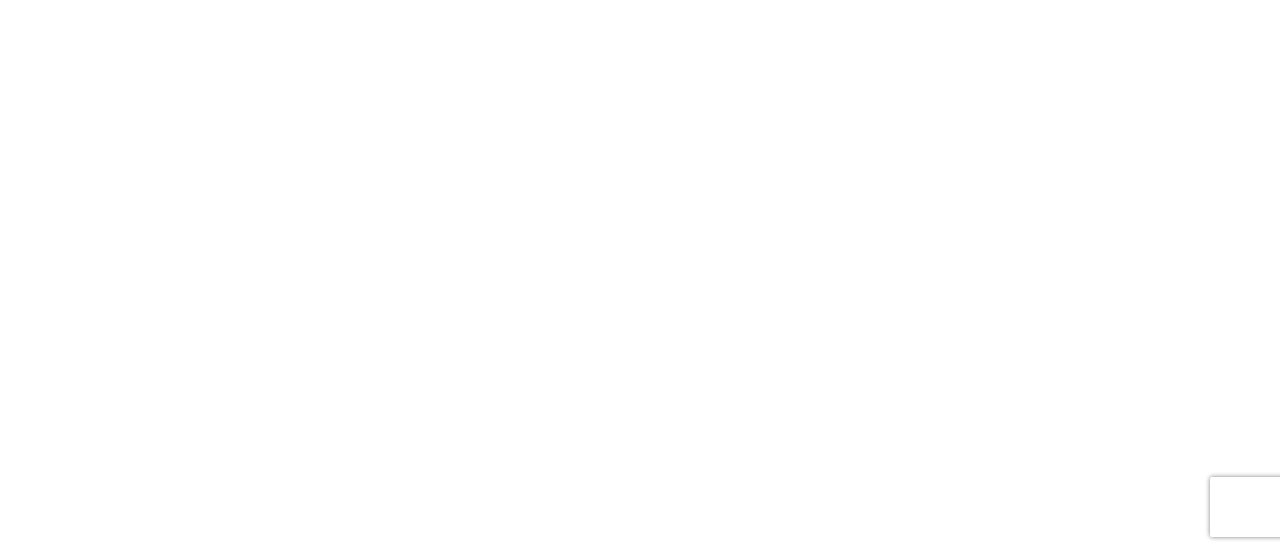 drag, startPoint x: 462, startPoint y: 273, endPoint x: 742, endPoint y: 217, distance: 285.5451 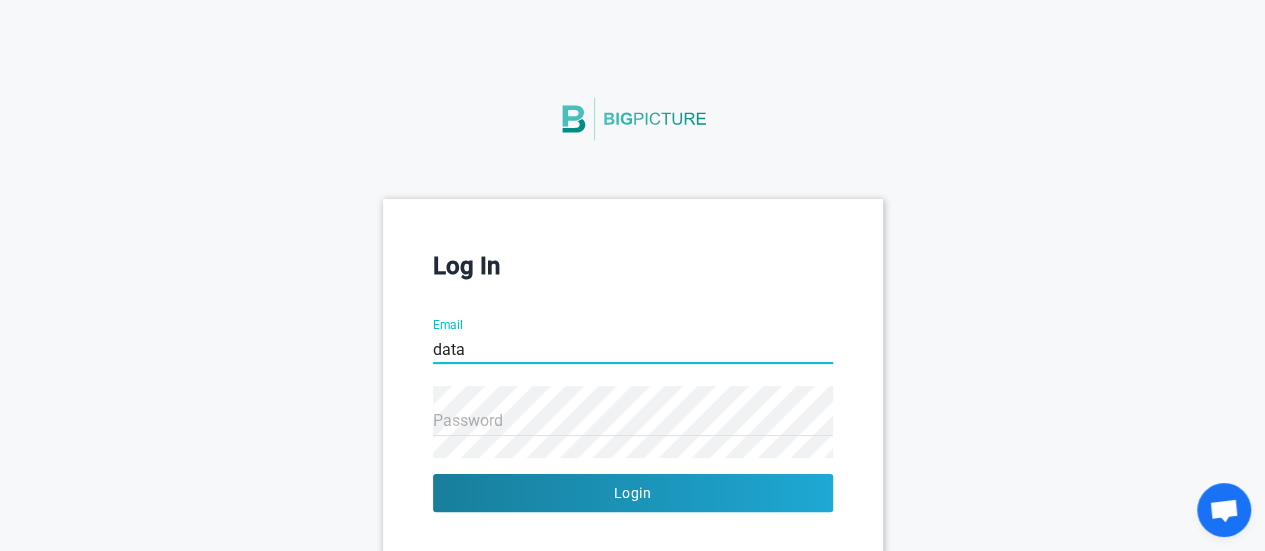 type on "data" 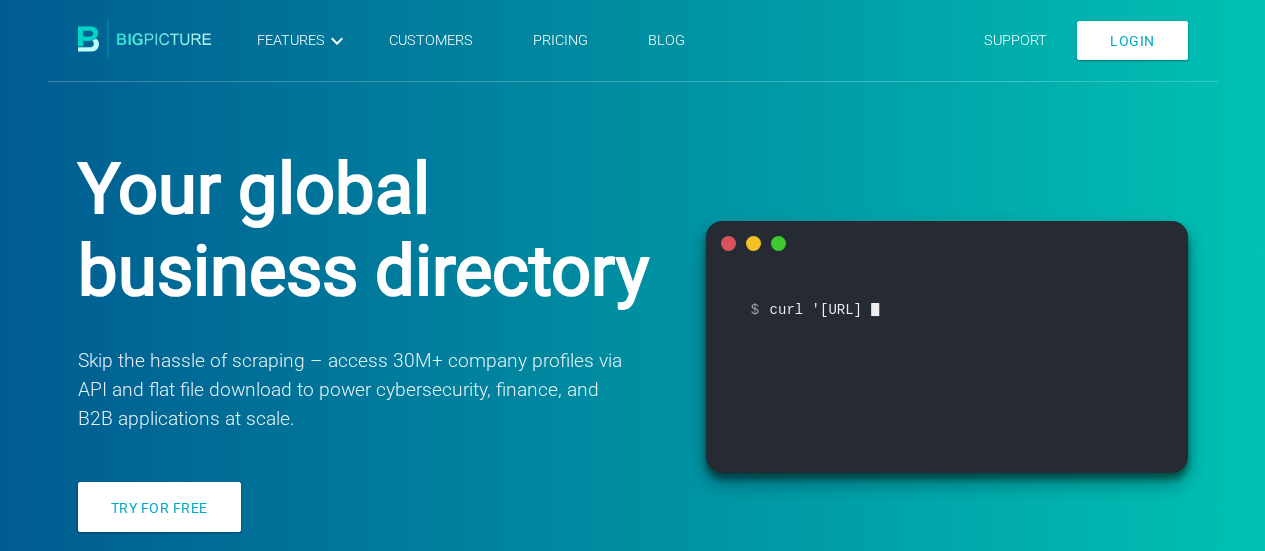 scroll, scrollTop: 0, scrollLeft: 0, axis: both 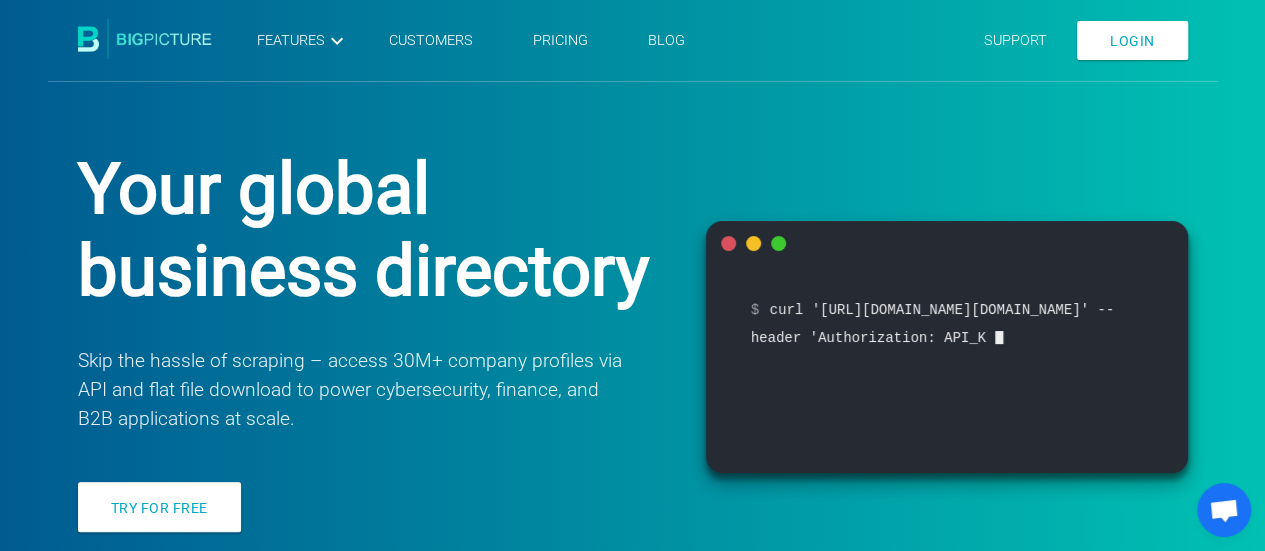 click on "Skip the hassle of scraping – access 30M+ company profiles via API and flat file download to power cybersecurity, finance, and B2B applications at scale." at bounding box center [352, 390] 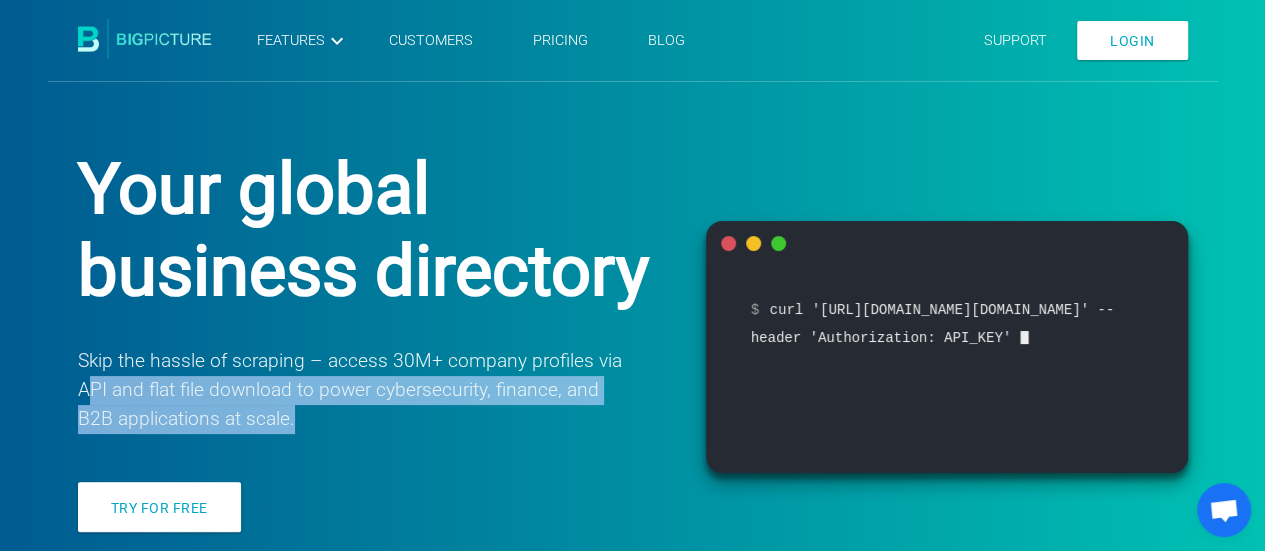 click on "Your global business directory Skip the hassle of scraping – access 30M+ company profiles via API and flat file download to power cybersecurity, finance, and B2B applications at scale. Try for free" at bounding box center (392, 347) 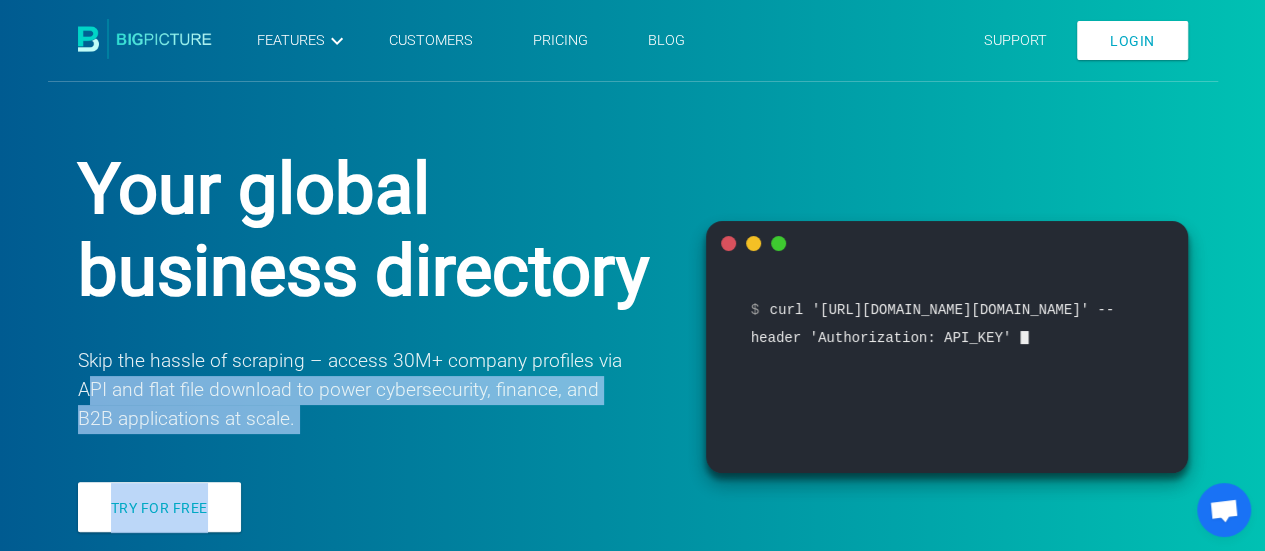 click on "Your global business directory Skip the hassle of scraping – access 30M+ company profiles via API and flat file download to power cybersecurity, finance, and B2B applications at scale. Try for free" at bounding box center [392, 347] 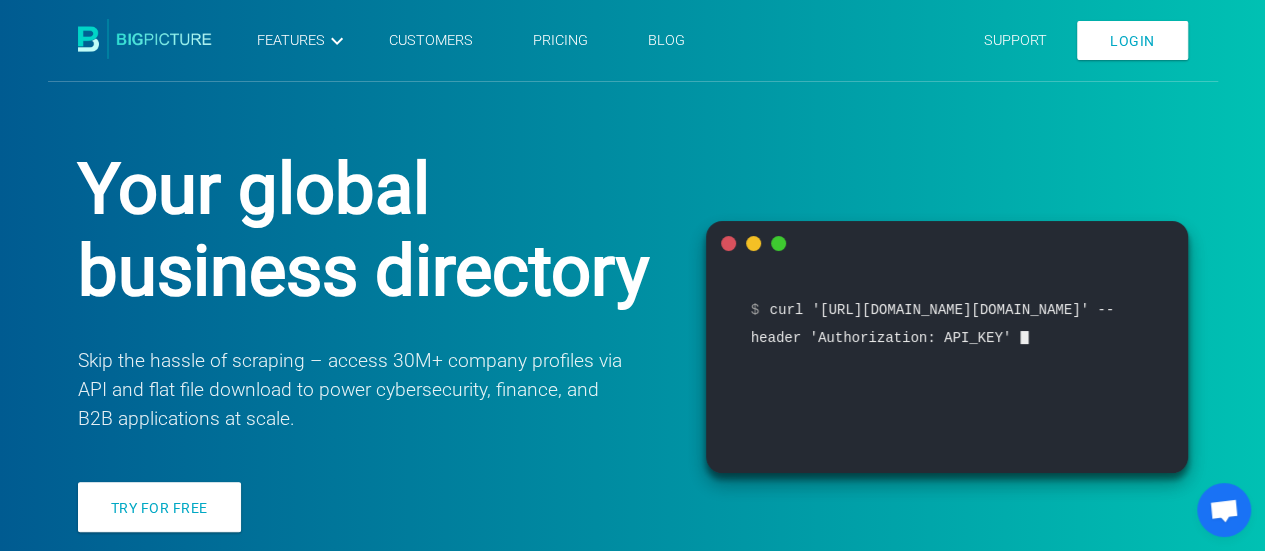 click on "Skip the hassle of scraping – access 30M+ company profiles via API and flat file download to power cybersecurity, finance, and B2B applications at scale." at bounding box center [352, 390] 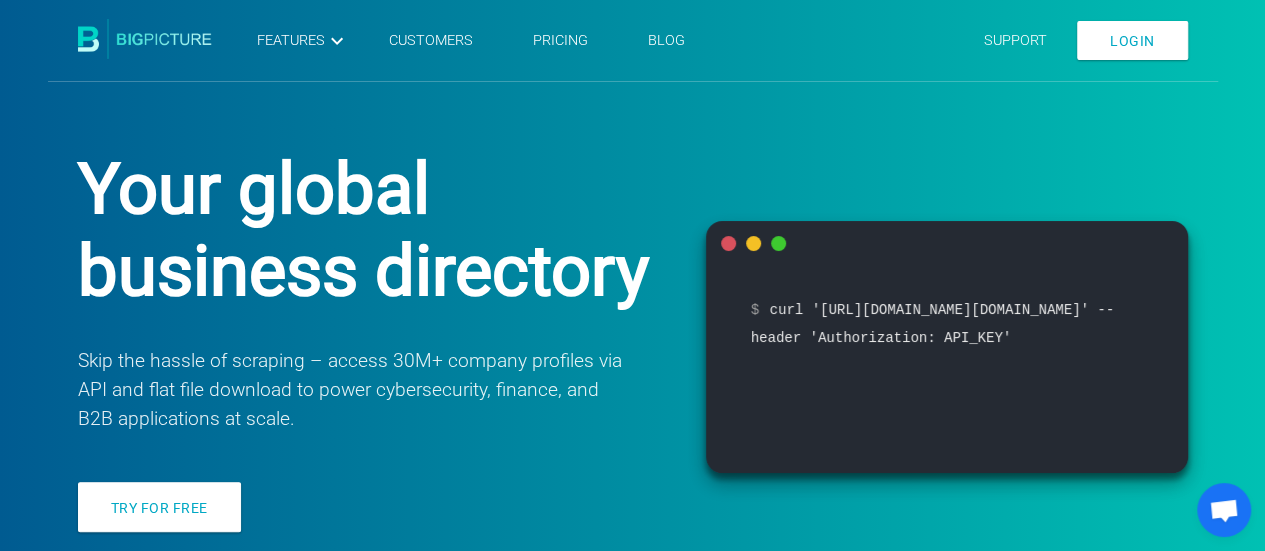 click on "Skip the hassle of scraping – access 30M+ company profiles via API and flat file download to power cybersecurity, finance, and B2B applications at scale." at bounding box center (352, 390) 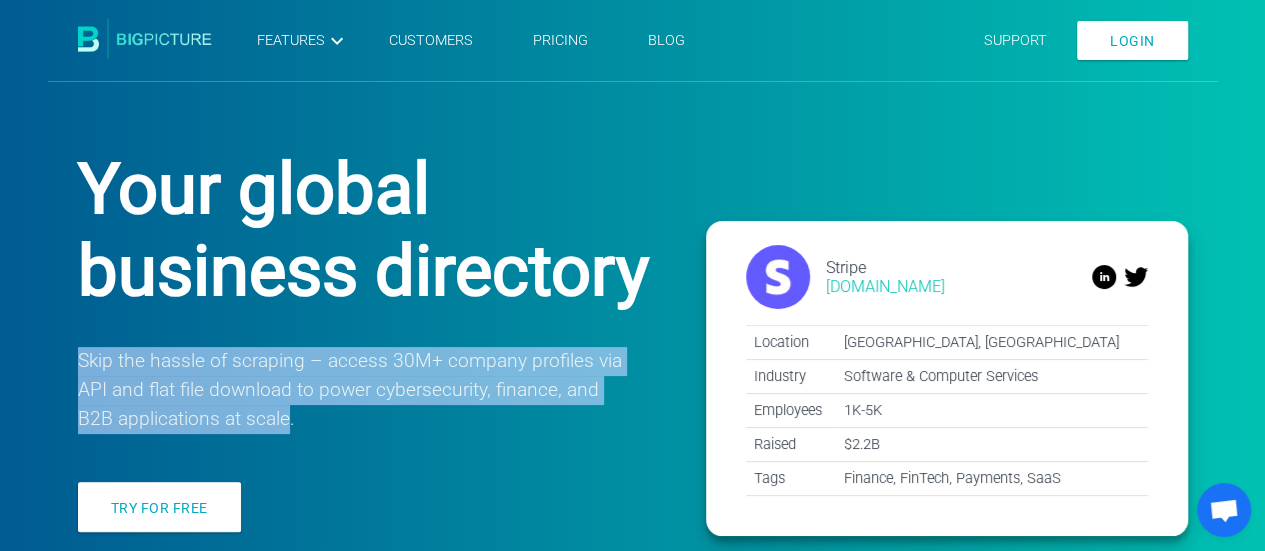 drag, startPoint x: 96, startPoint y: 362, endPoint x: 272, endPoint y: 417, distance: 184.3936 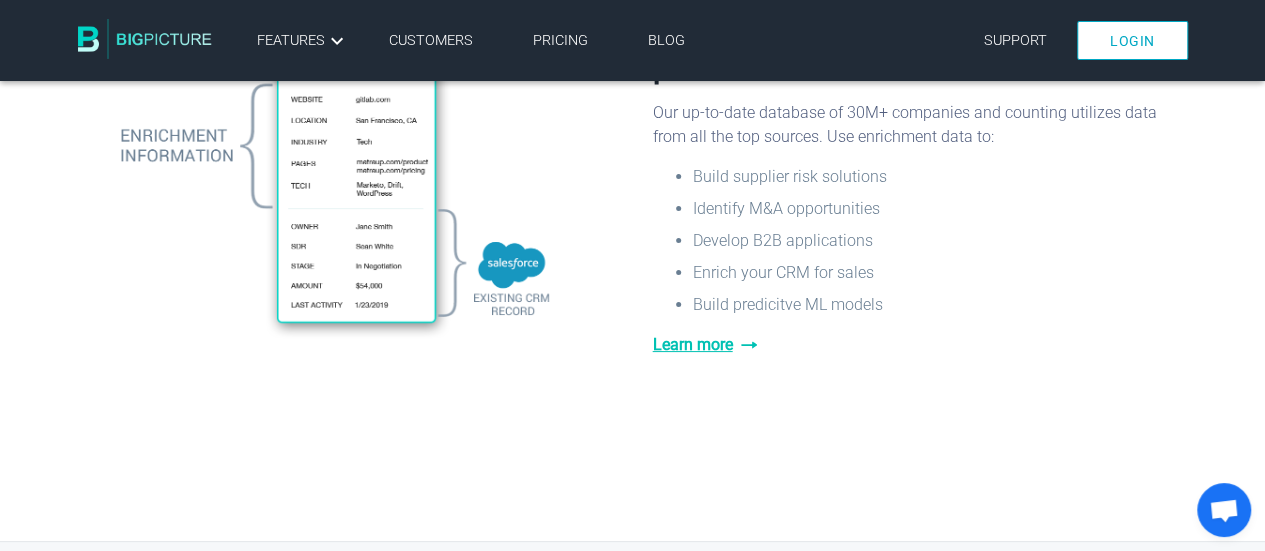 scroll, scrollTop: 2000, scrollLeft: 0, axis: vertical 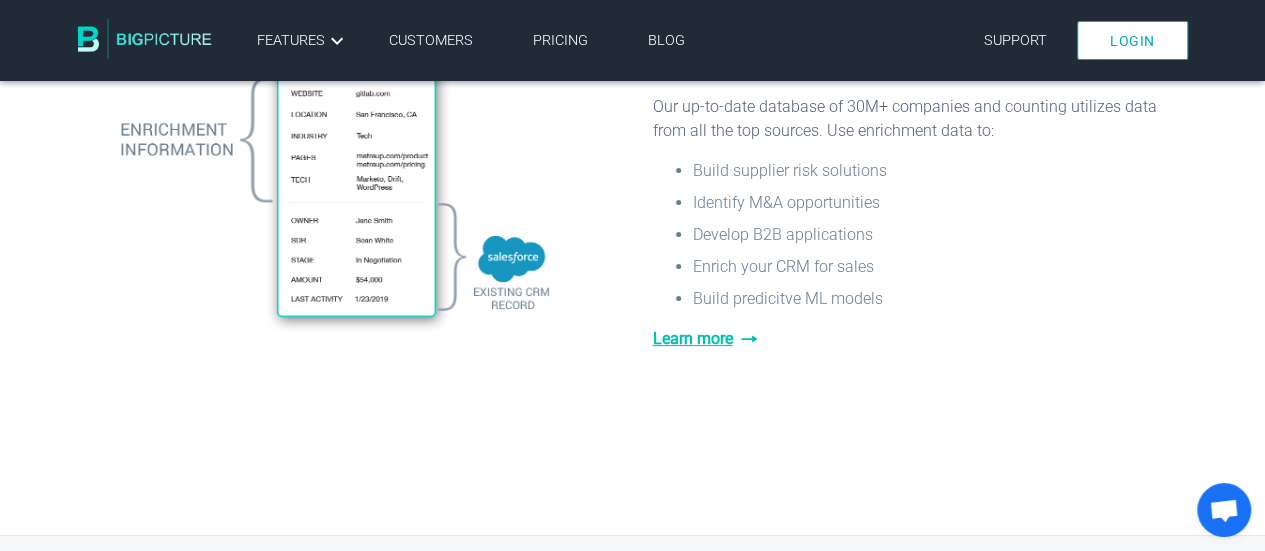 drag, startPoint x: 723, startPoint y: 191, endPoint x: 738, endPoint y: 219, distance: 31.764761 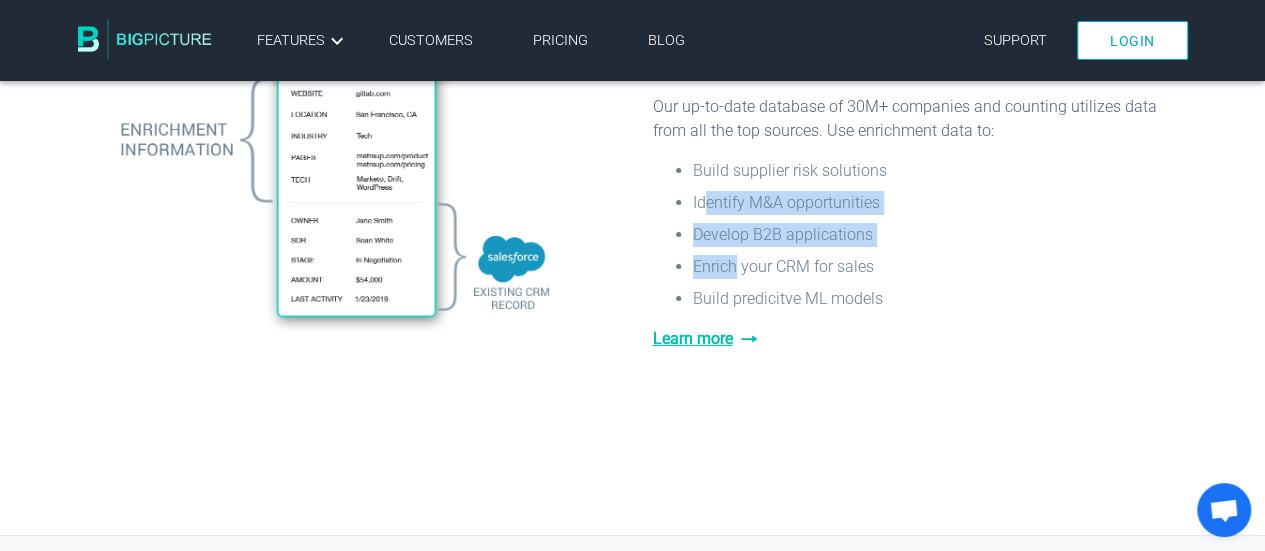click on "Enrich your CRM for sales" at bounding box center [930, 267] 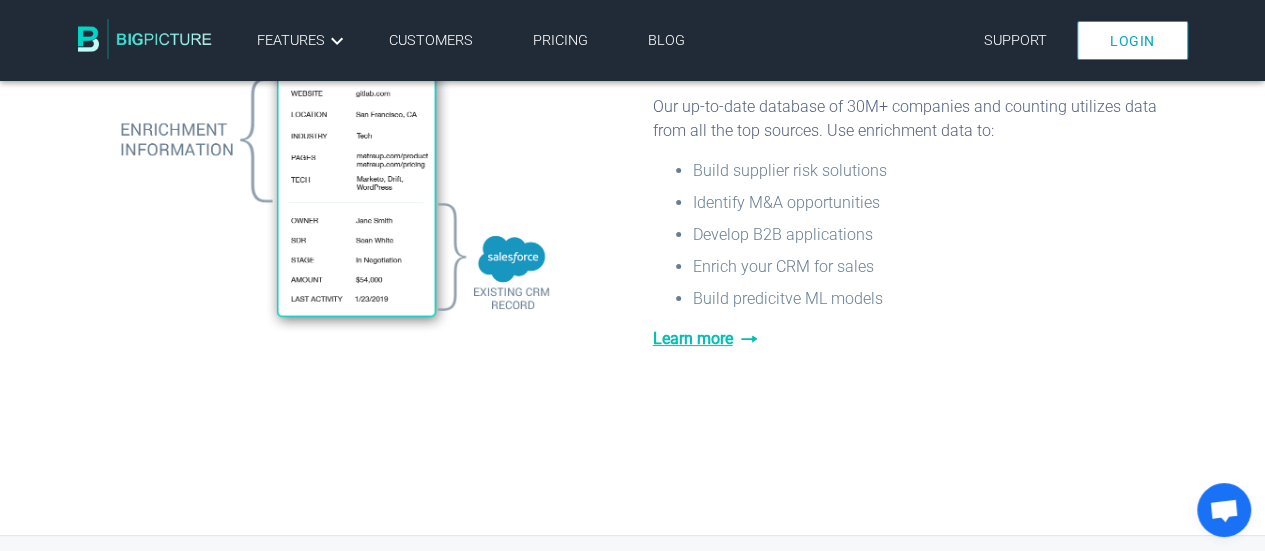 click on "Build supplier risk solutions Identify M&A opportunities Develop B2B applications Enrich your CRM for sales Build predicitve ML models" at bounding box center [910, 235] 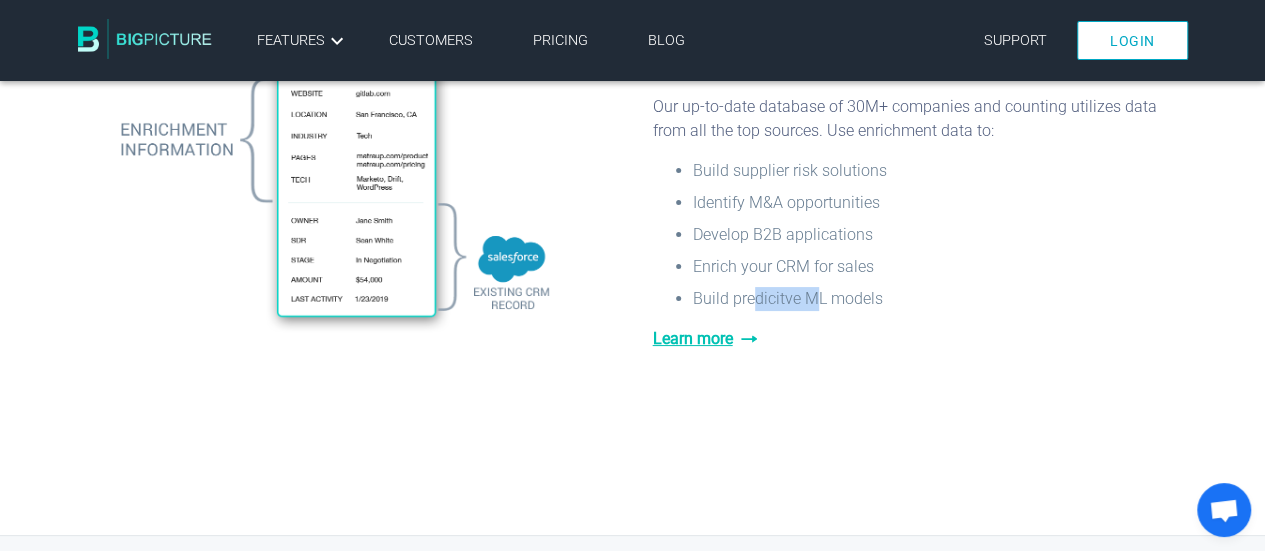 click on "Build predicitve ML models" at bounding box center [930, 299] 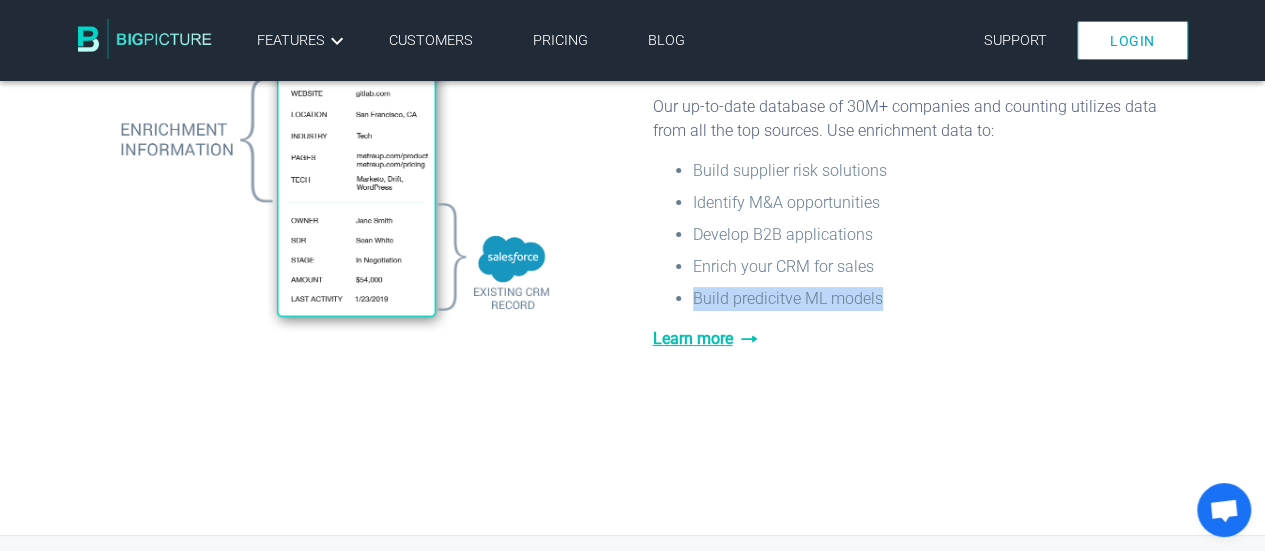 drag, startPoint x: 699, startPoint y: 255, endPoint x: 892, endPoint y: 252, distance: 193.02332 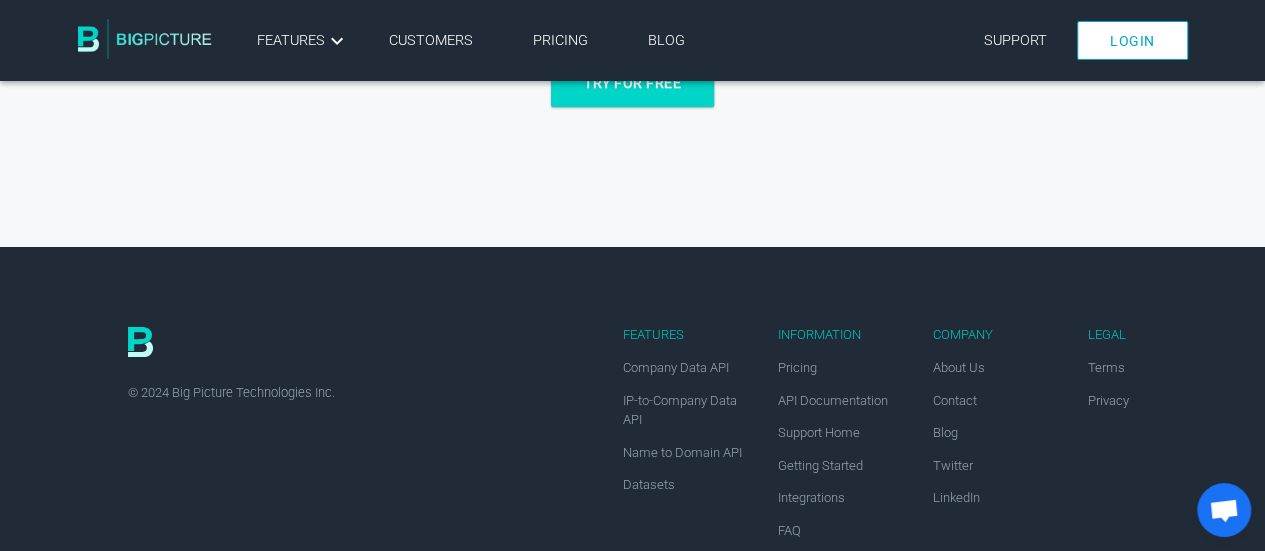 scroll, scrollTop: 3874, scrollLeft: 0, axis: vertical 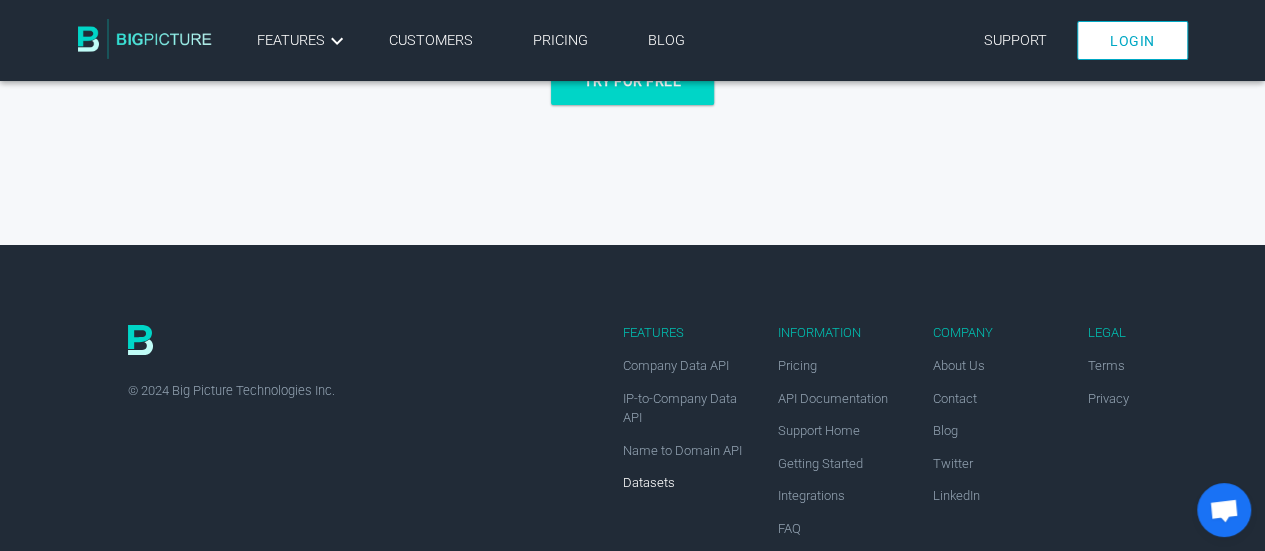 click on "Datasets" at bounding box center [649, 482] 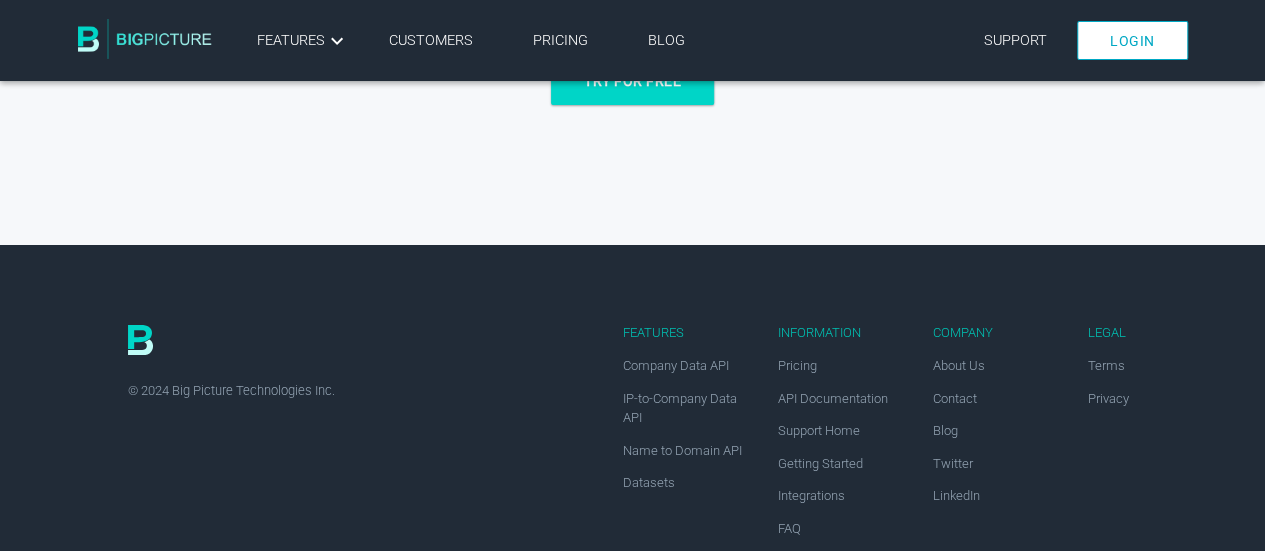 scroll, scrollTop: 0, scrollLeft: 0, axis: both 